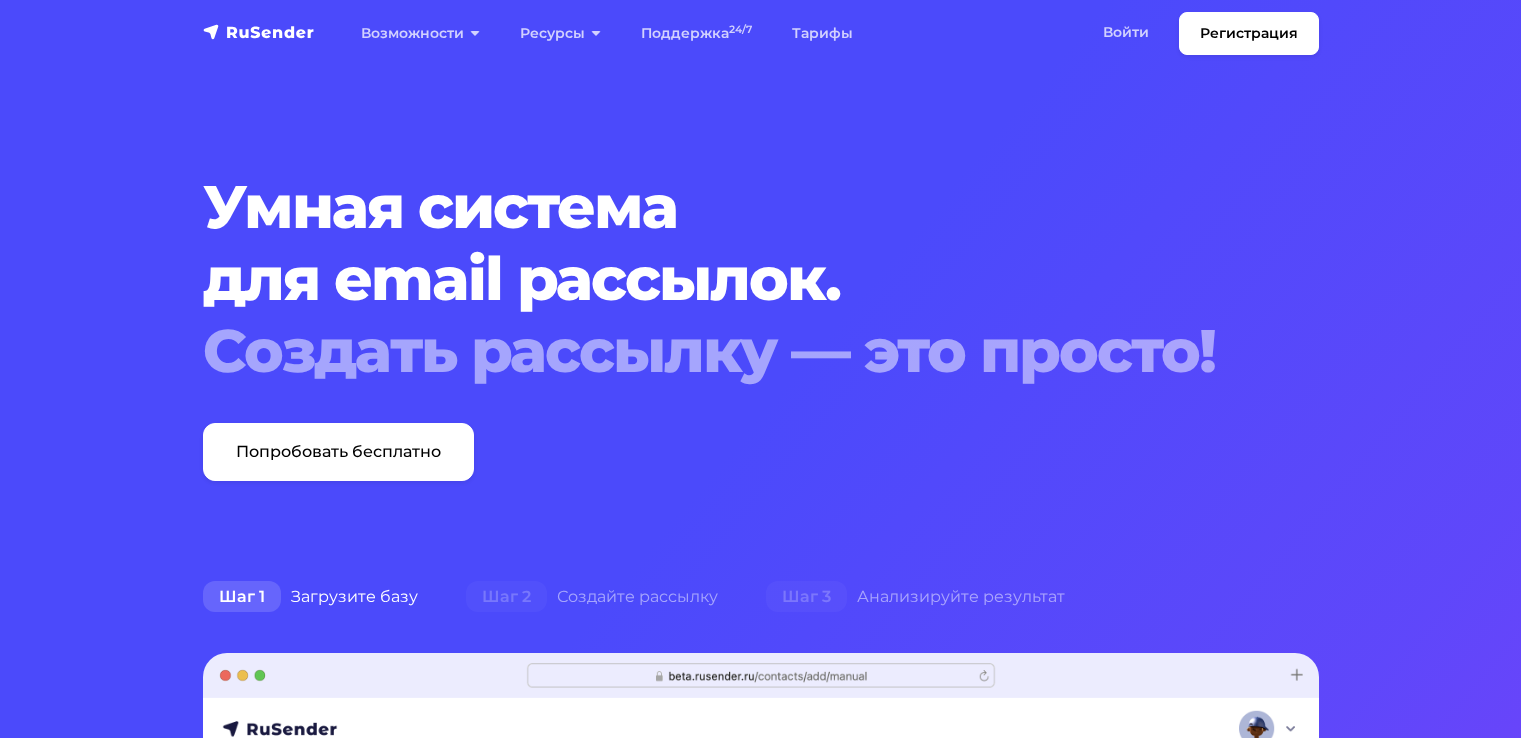 scroll, scrollTop: 0, scrollLeft: 0, axis: both 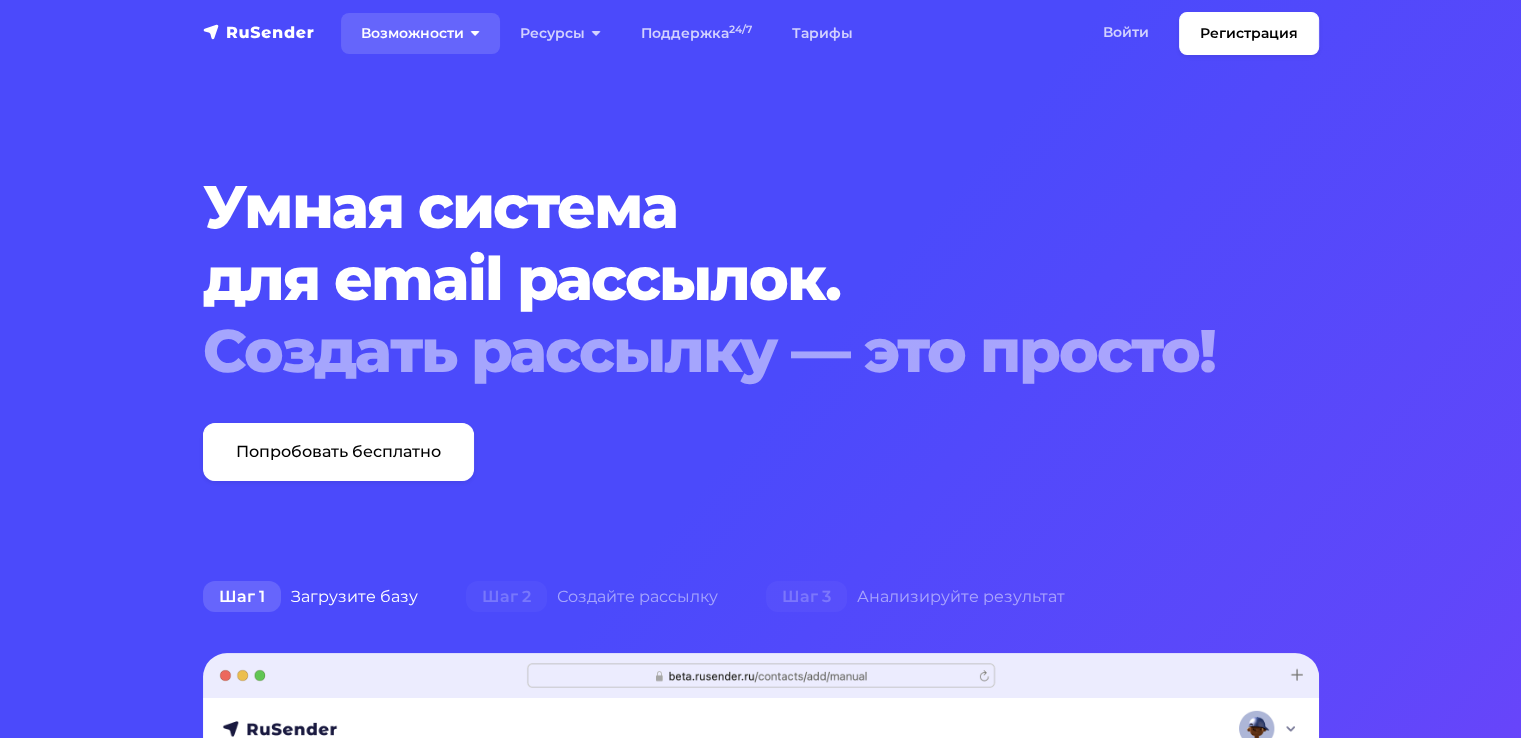 click on "Возможности" at bounding box center (420, 33) 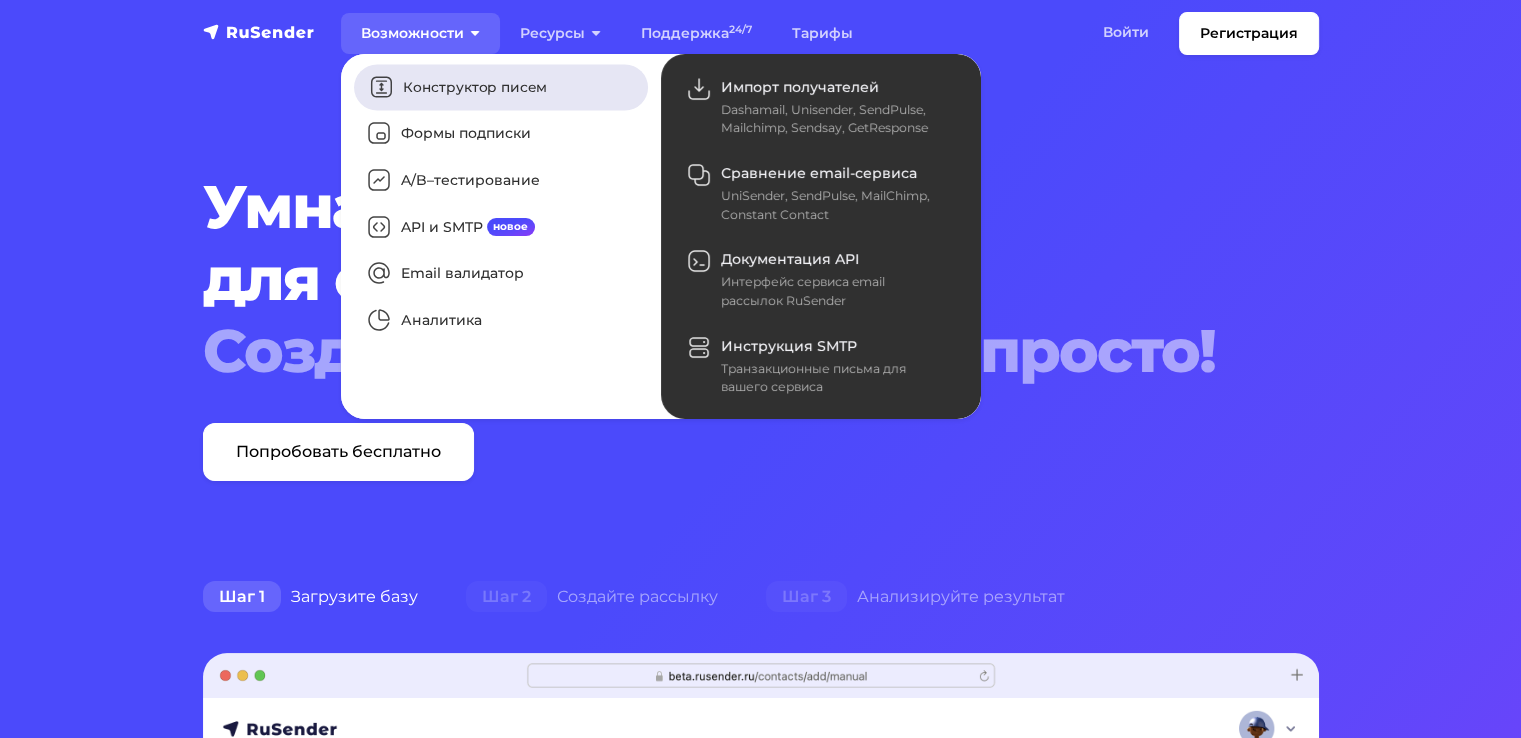 click on "Конструктор писем" at bounding box center (501, 87) 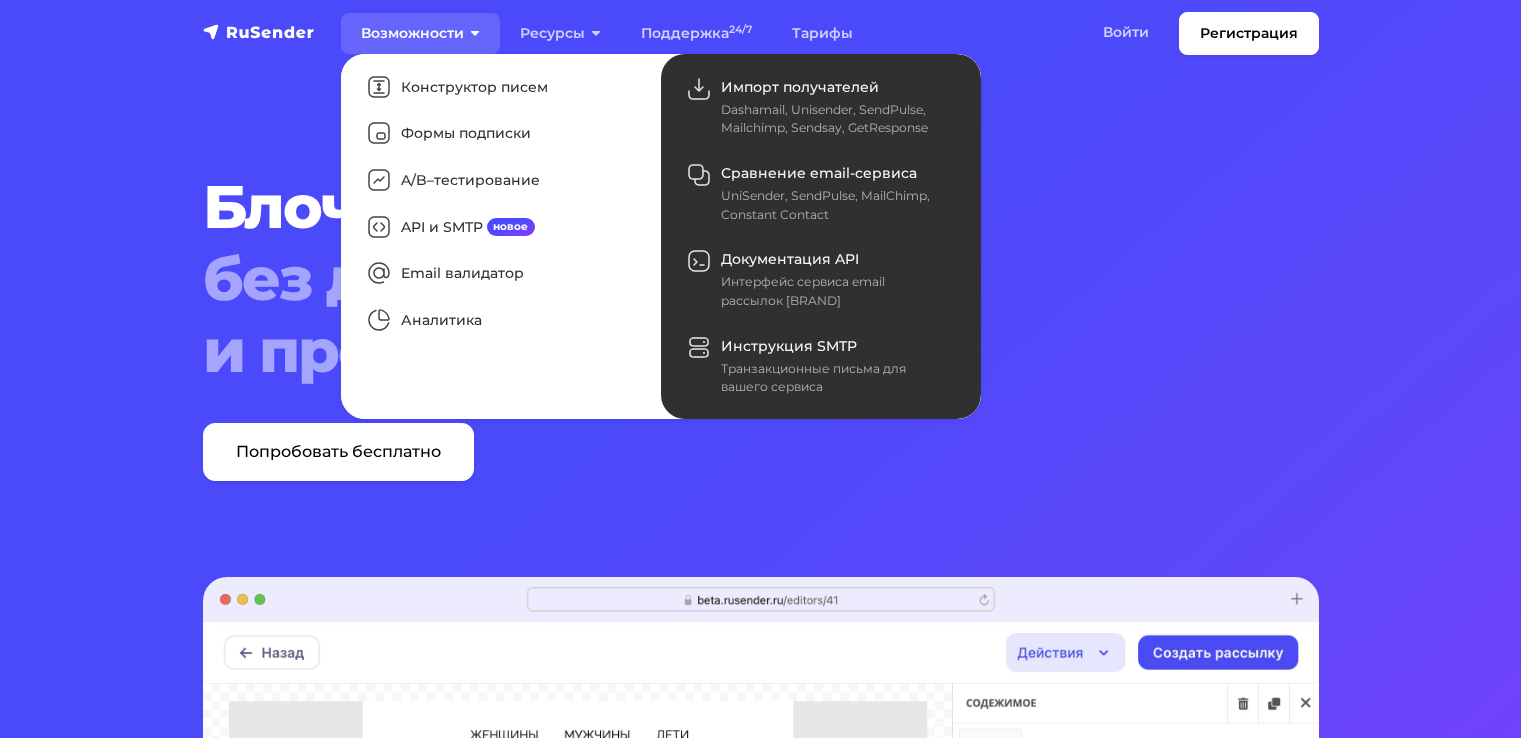 scroll, scrollTop: 0, scrollLeft: 0, axis: both 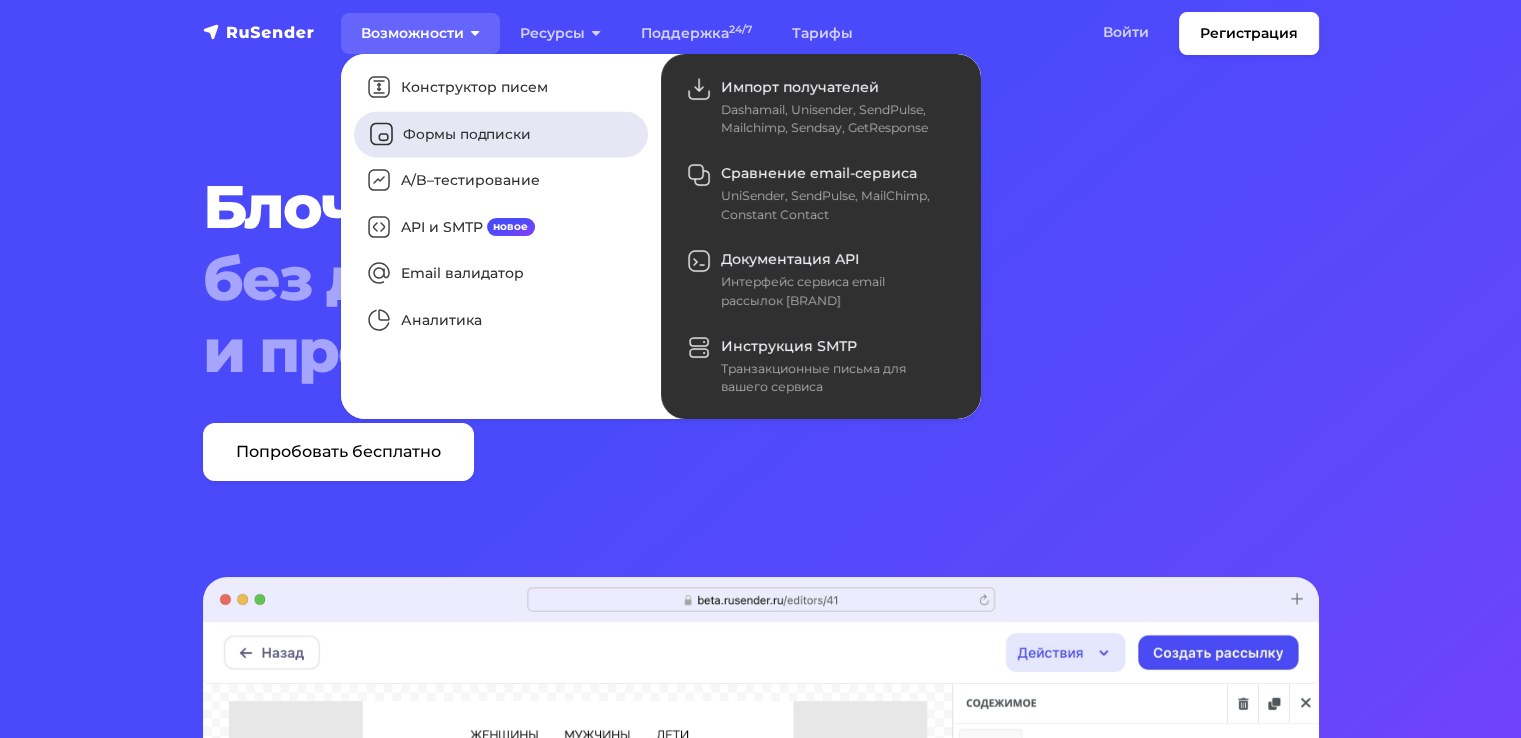 click on "Формы подписки" at bounding box center (501, 134) 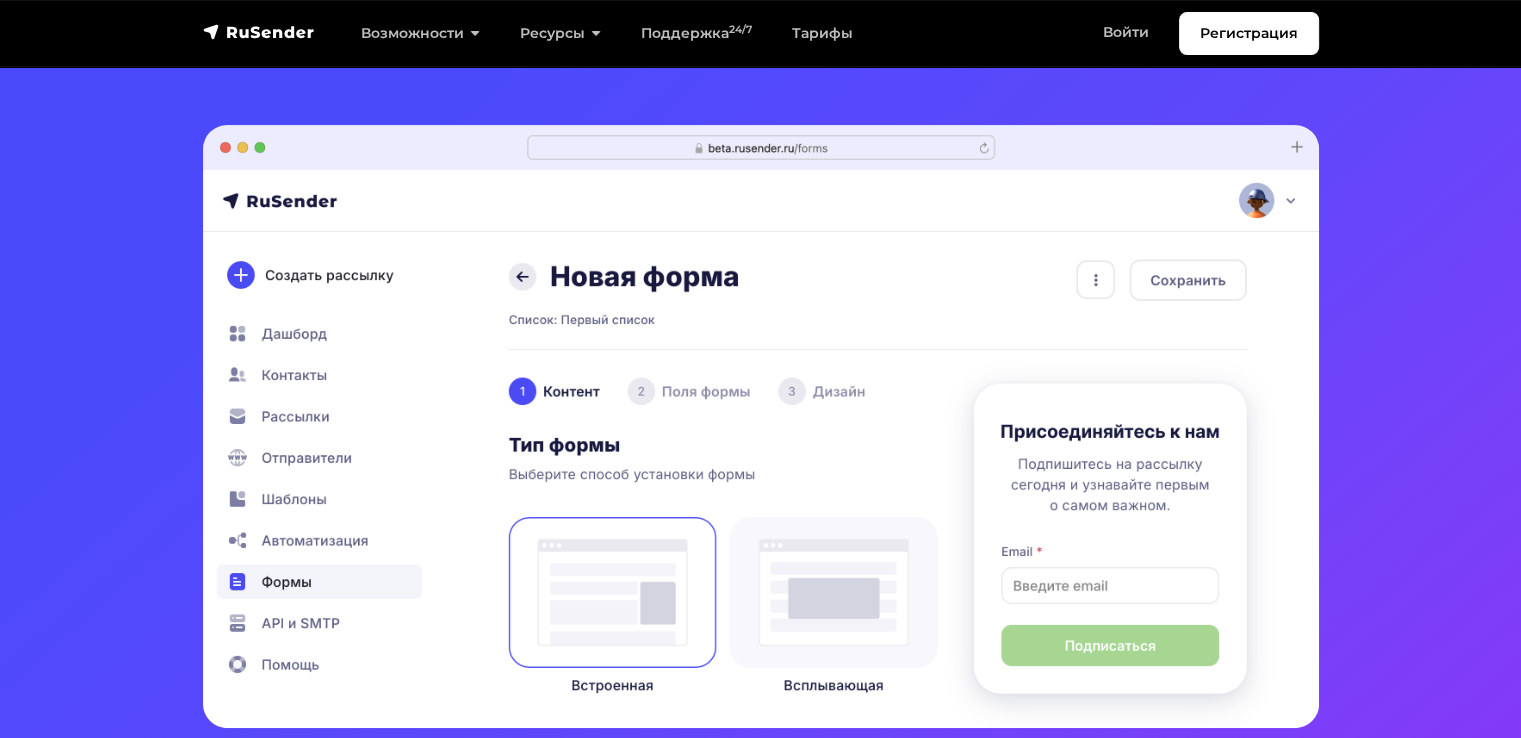 scroll, scrollTop: 0, scrollLeft: 0, axis: both 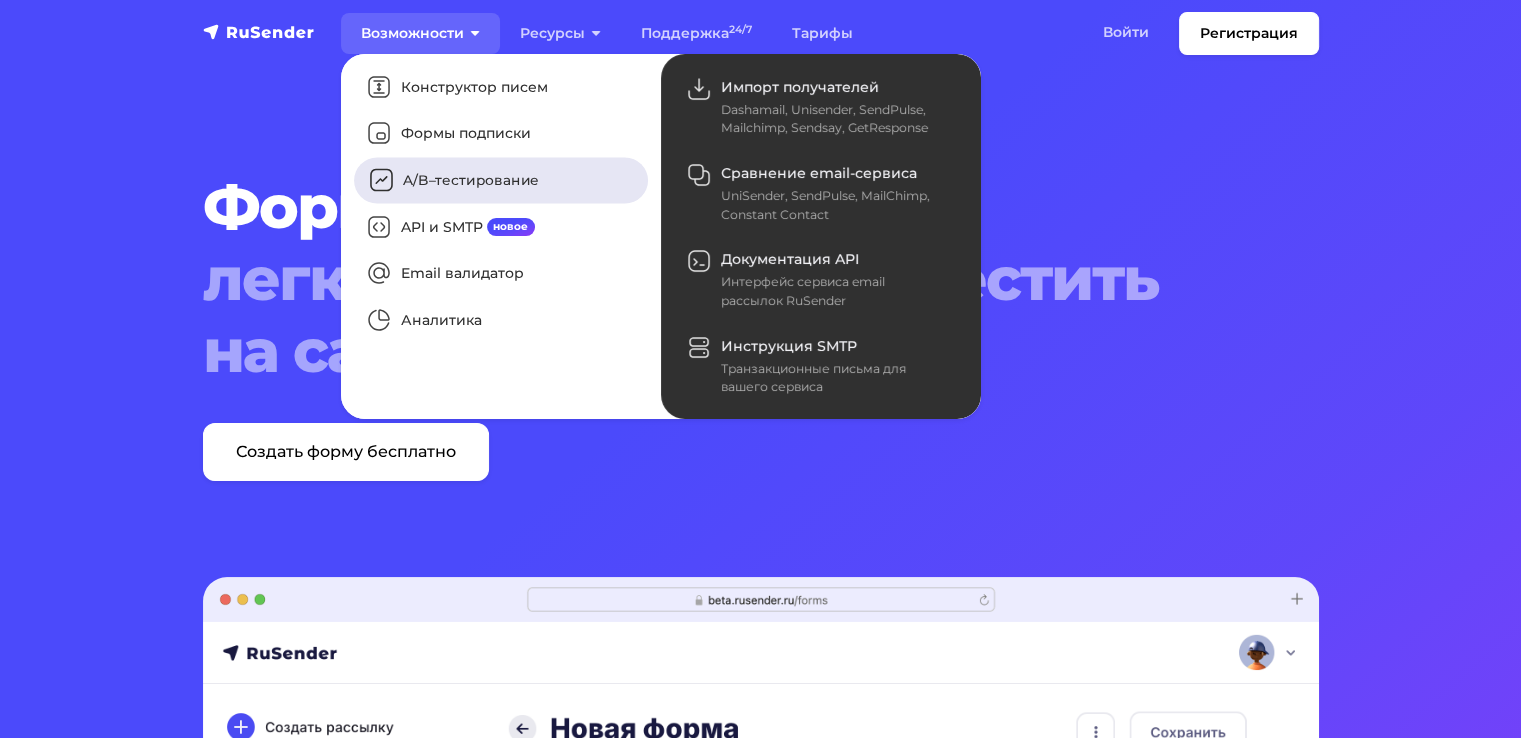 click on "A/B–тестирование" at bounding box center (501, 181) 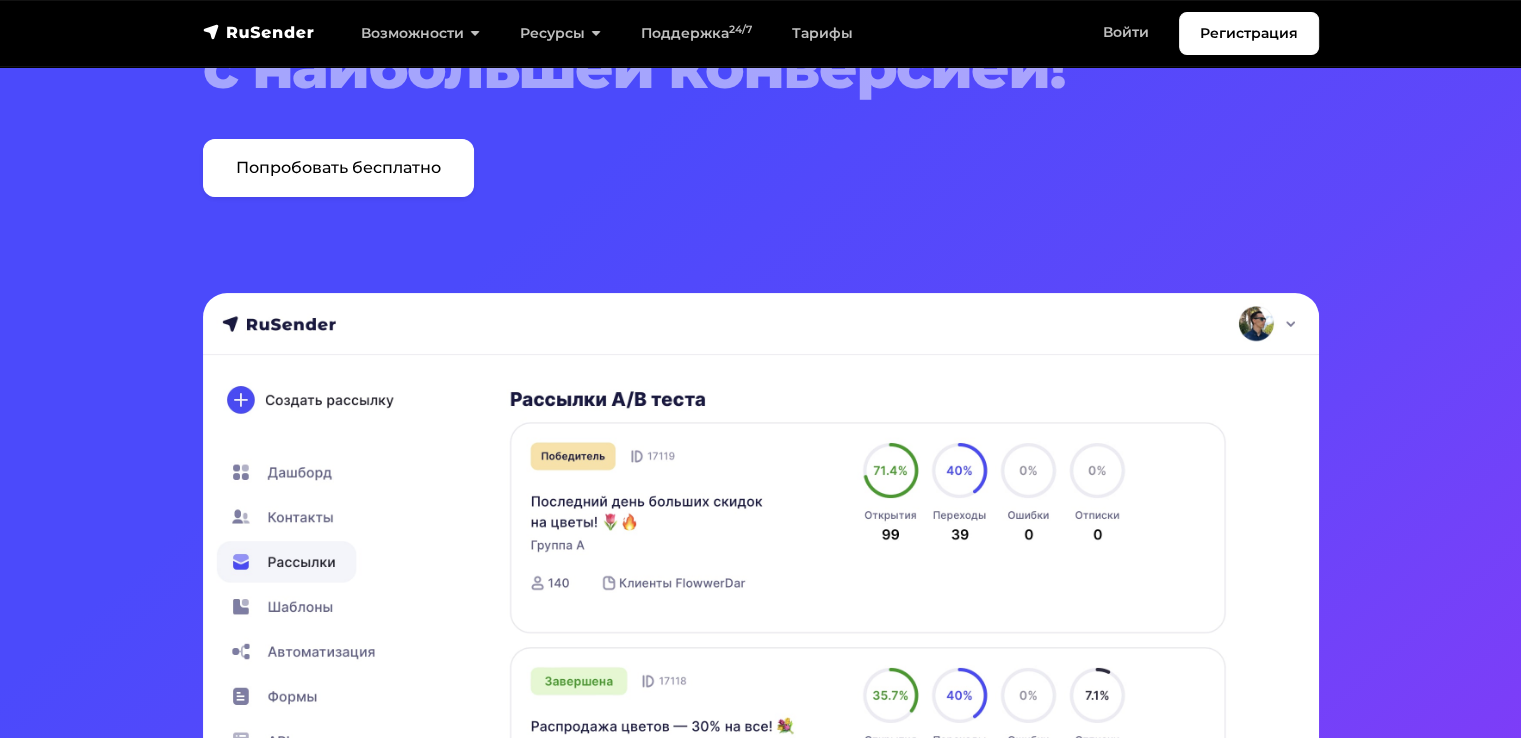 scroll, scrollTop: 0, scrollLeft: 0, axis: both 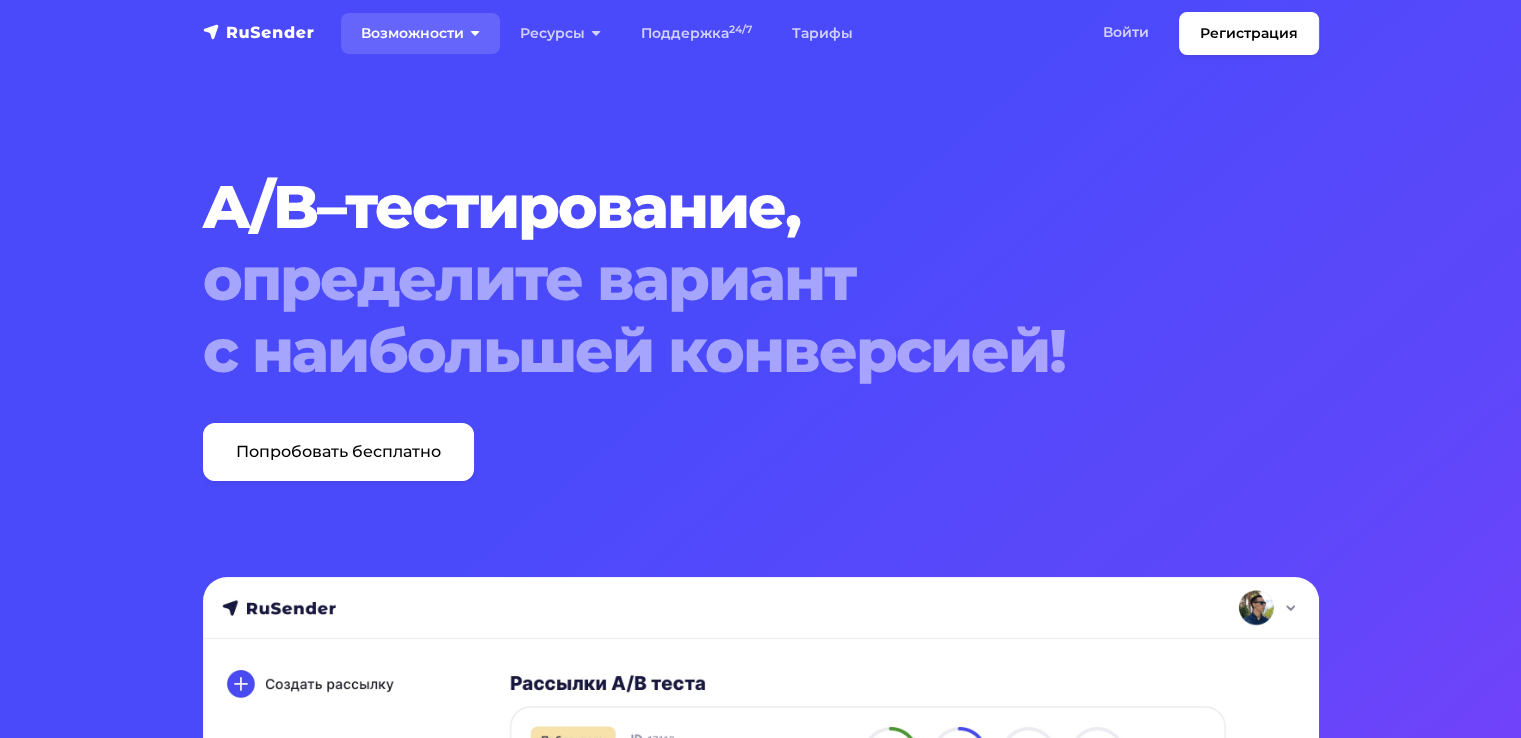 click on "Возможности" at bounding box center [420, 33] 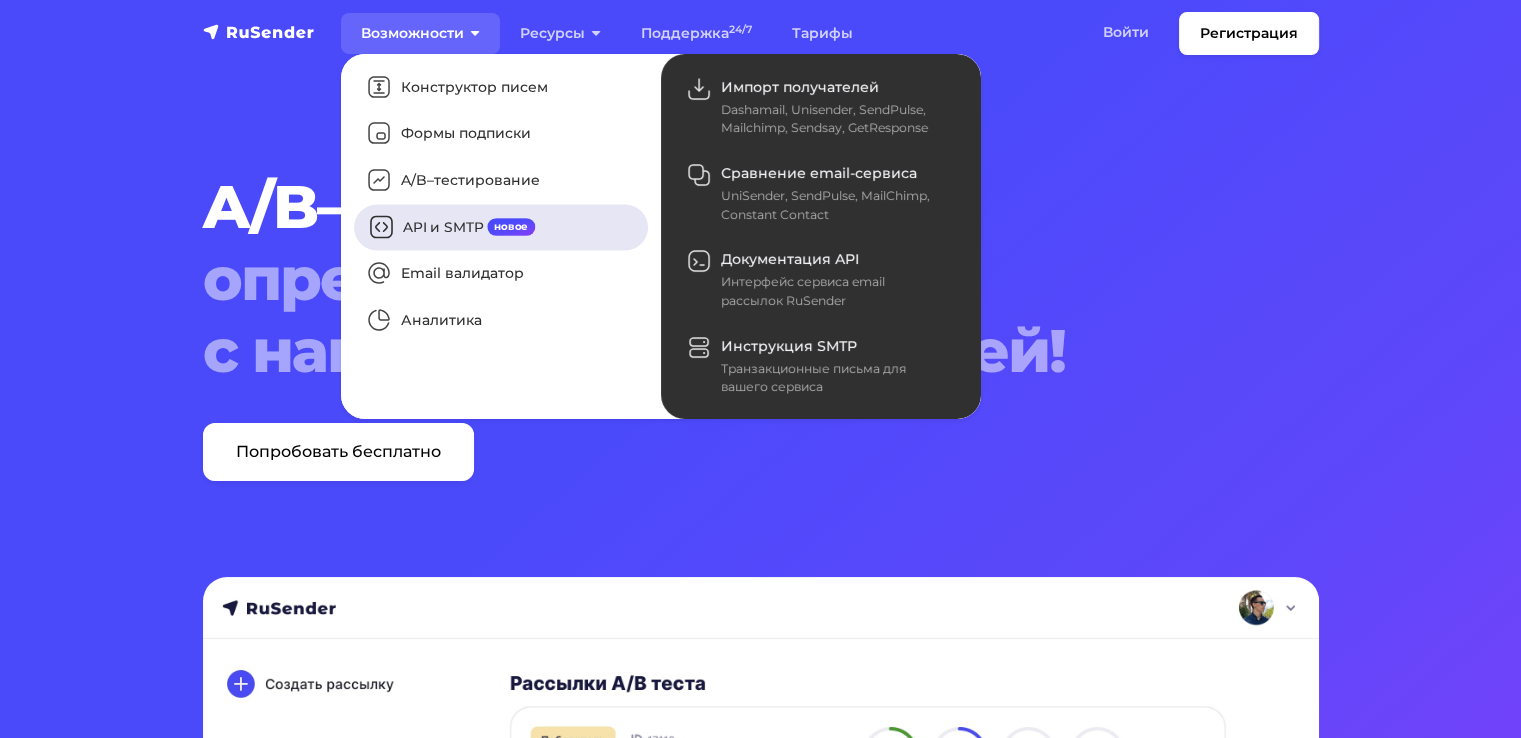 click on "API и SMTP новое" at bounding box center (501, 227) 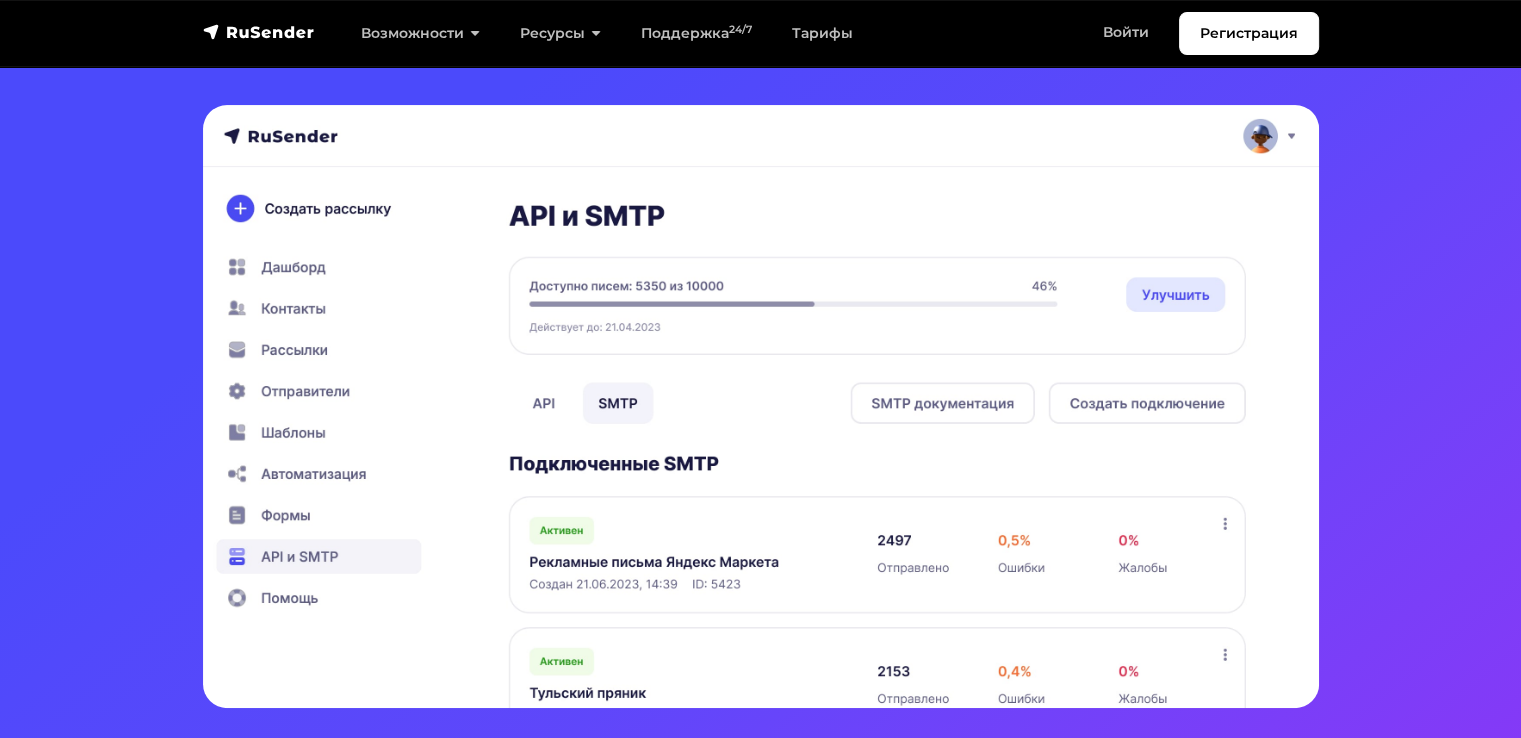 scroll, scrollTop: 0, scrollLeft: 0, axis: both 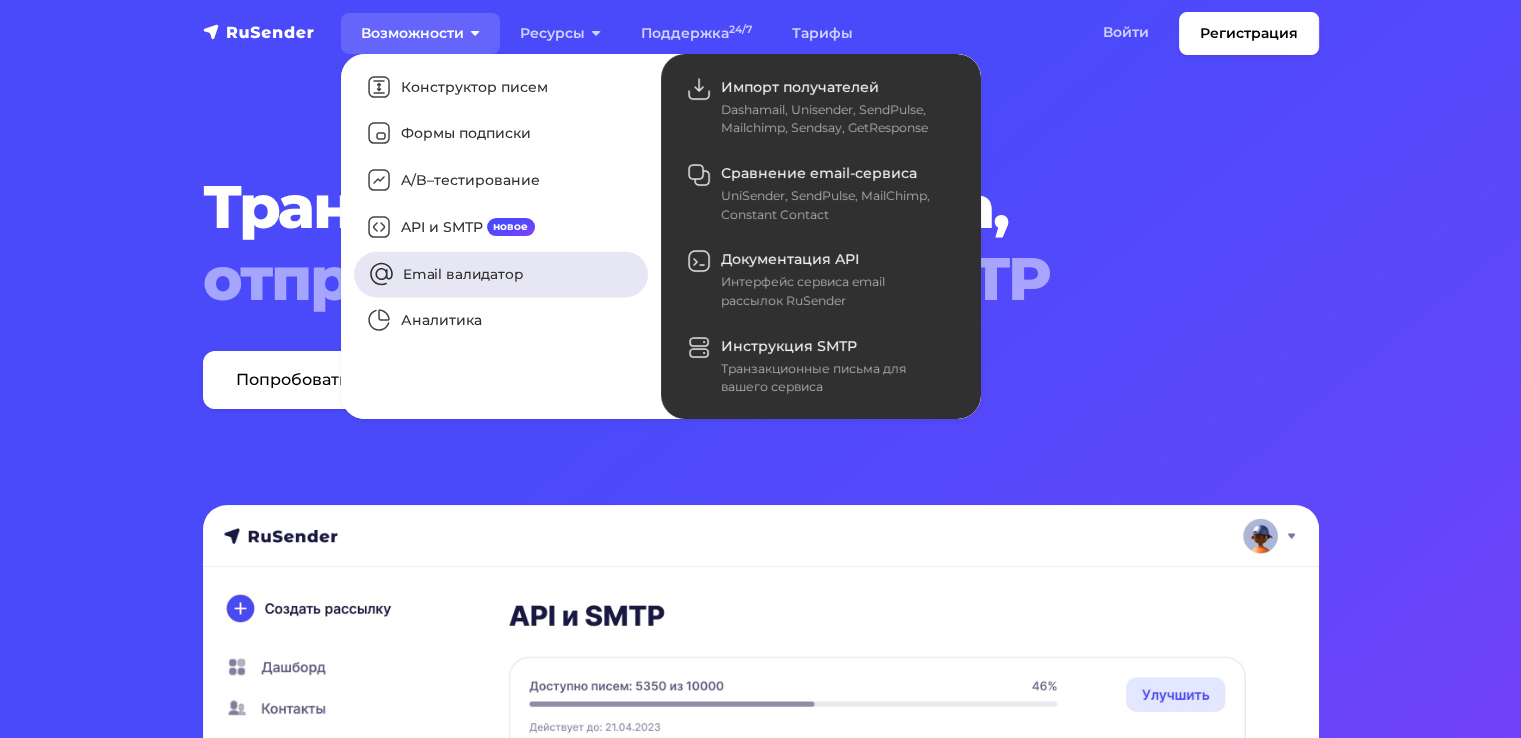 click on "Email валидатор" at bounding box center [501, 274] 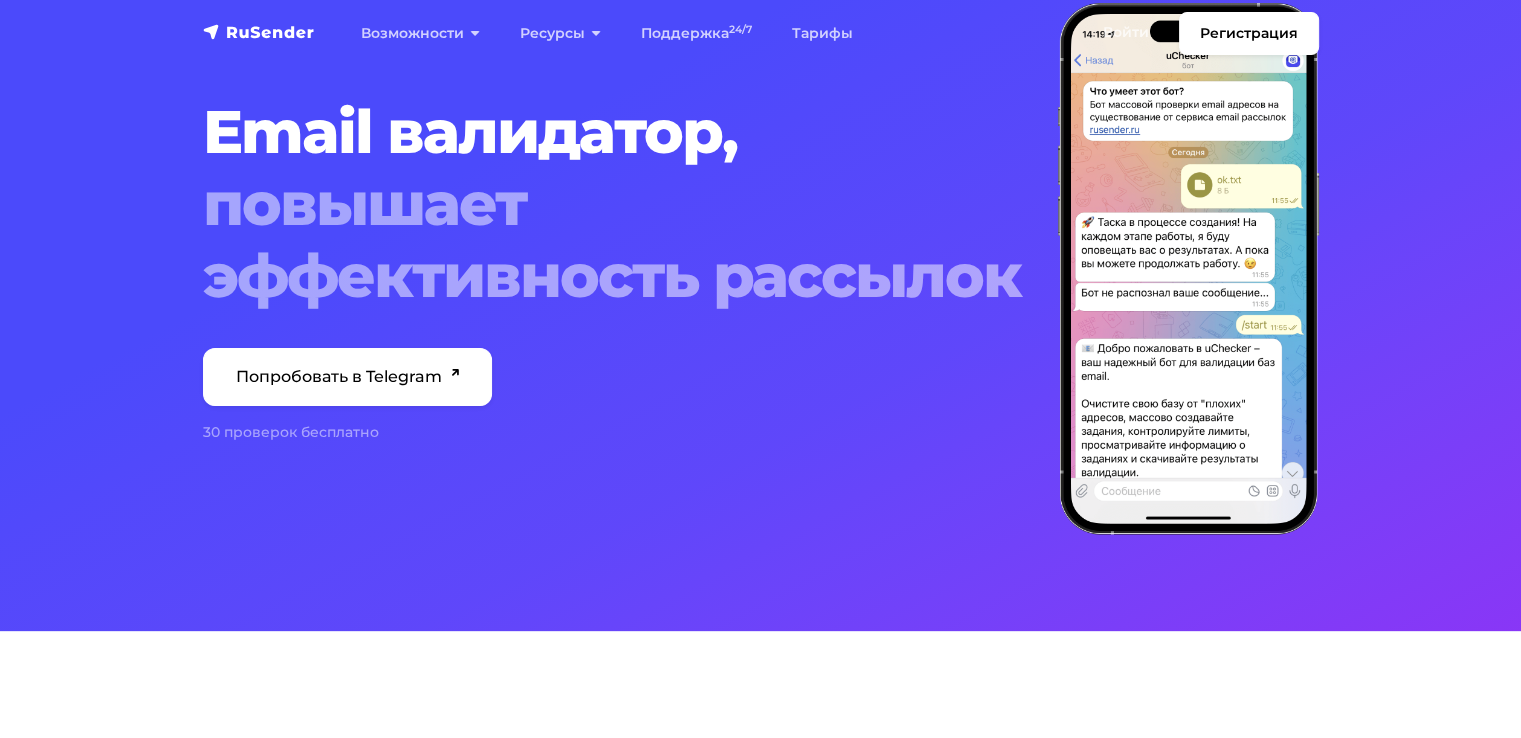 scroll, scrollTop: 0, scrollLeft: 0, axis: both 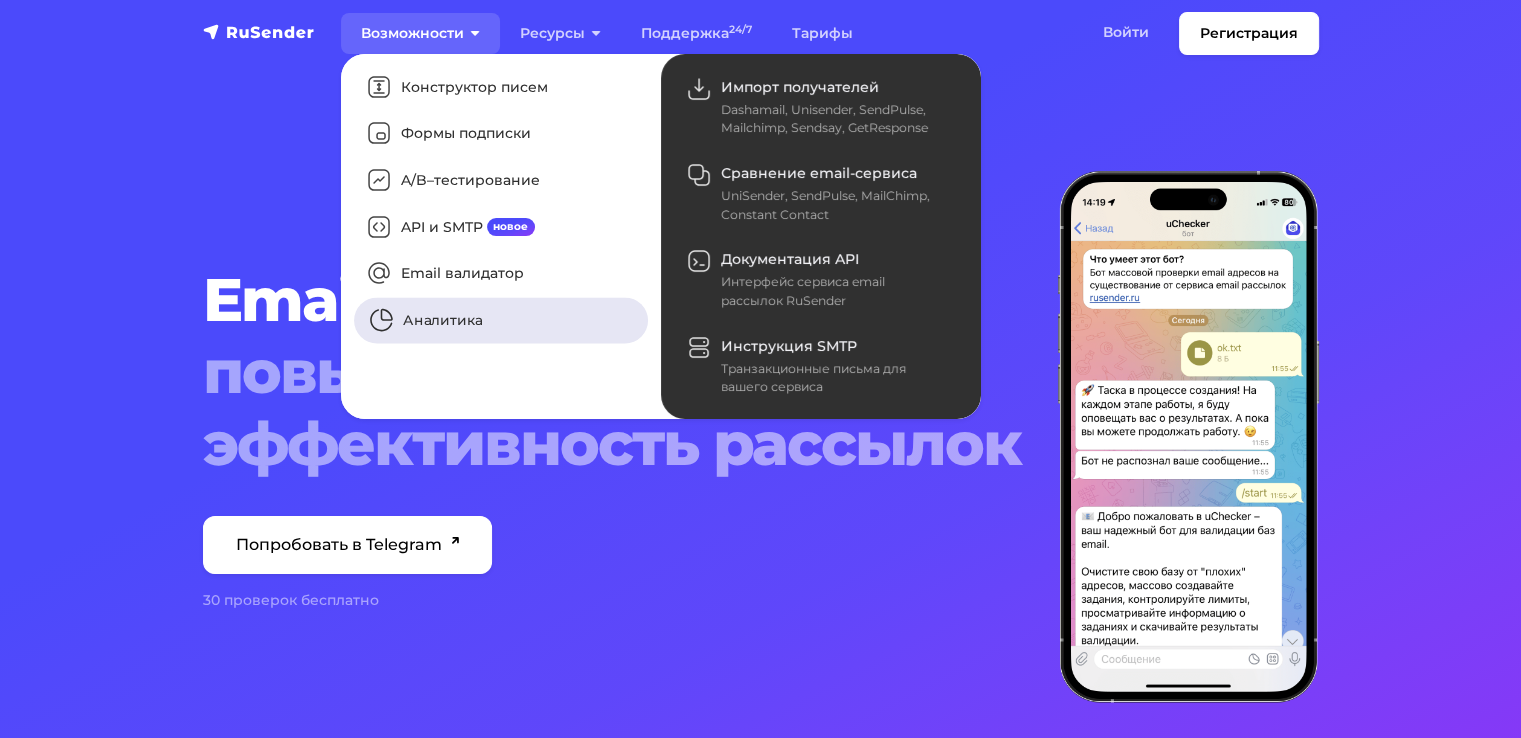 click on "Аналитика" at bounding box center (501, 321) 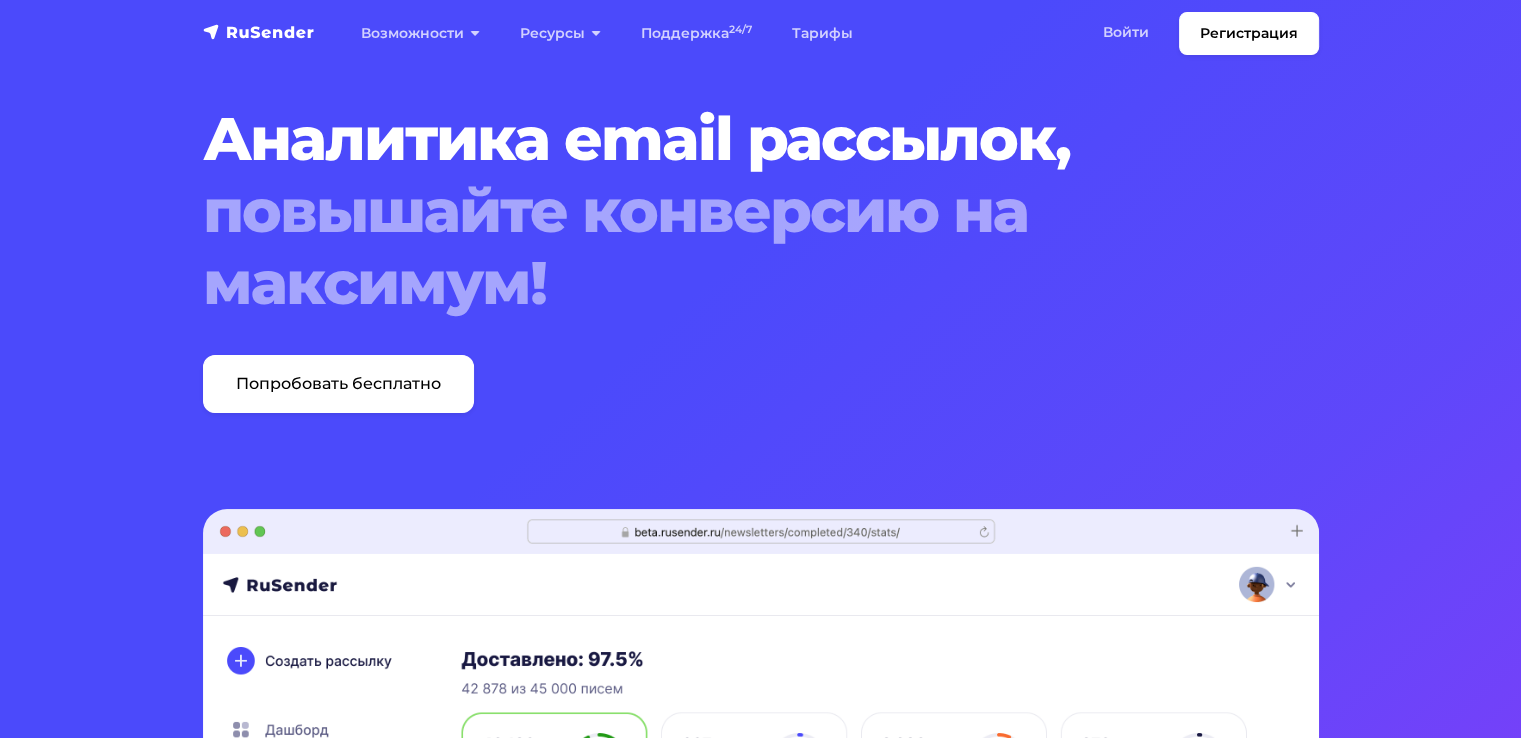 scroll, scrollTop: 0, scrollLeft: 0, axis: both 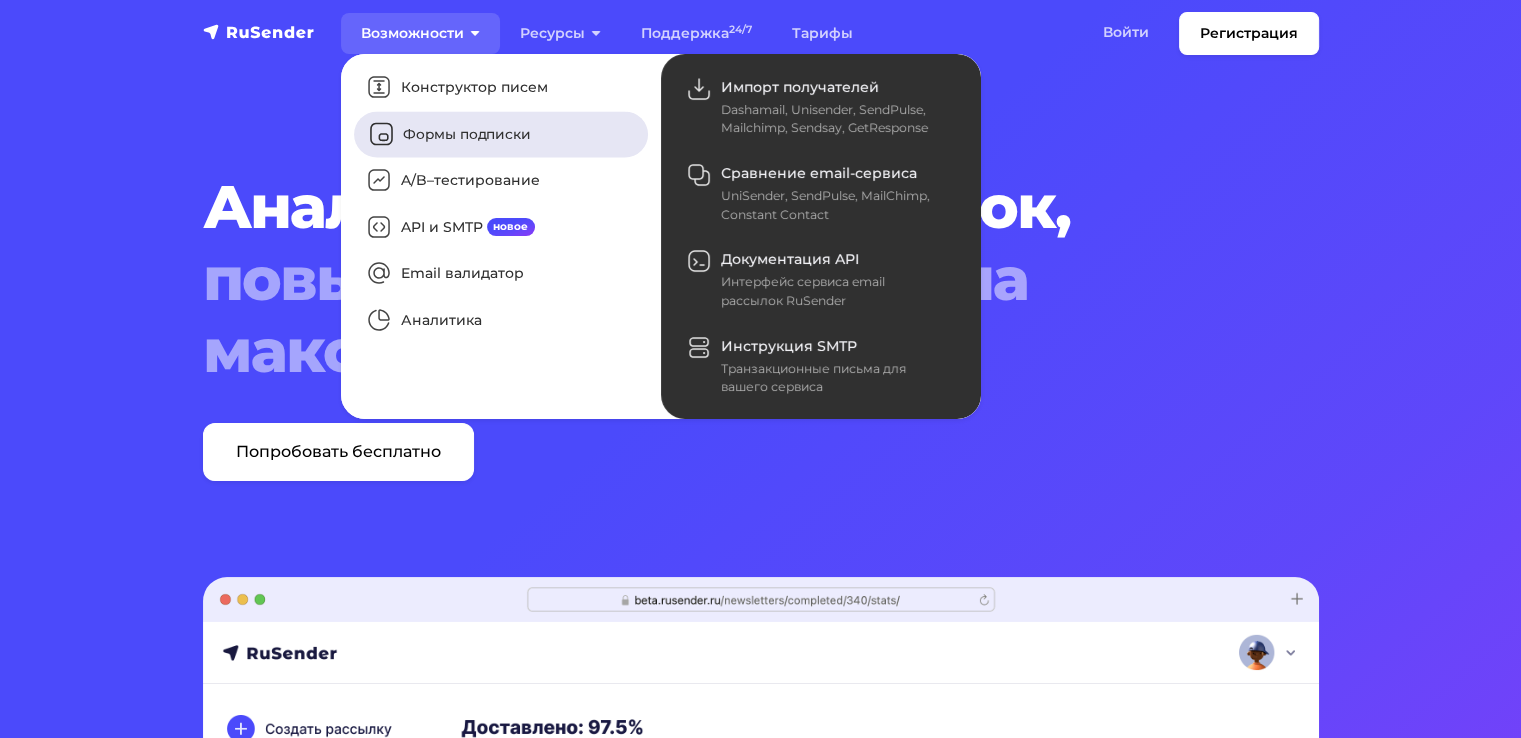 click on "Формы подписки" at bounding box center (501, 134) 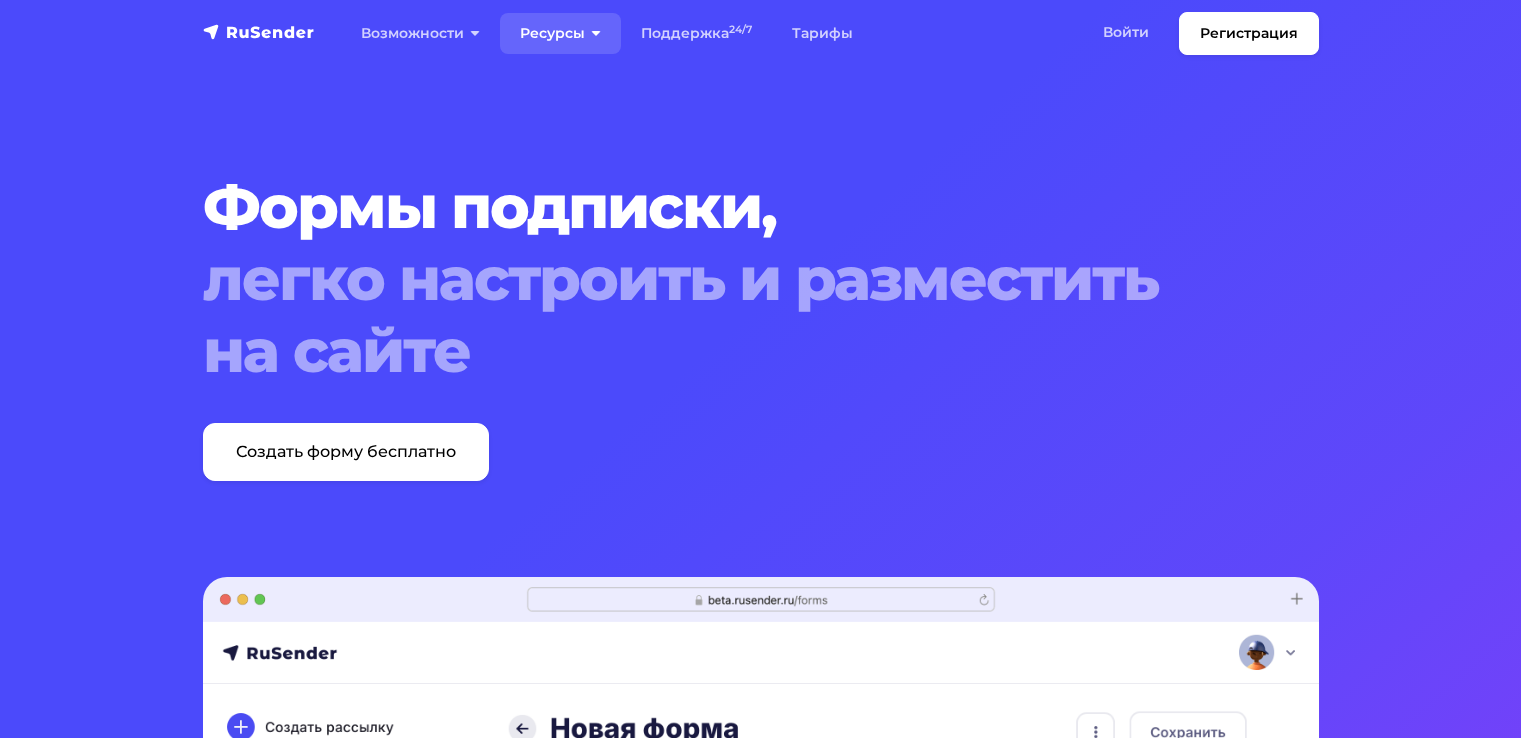 scroll, scrollTop: 0, scrollLeft: 0, axis: both 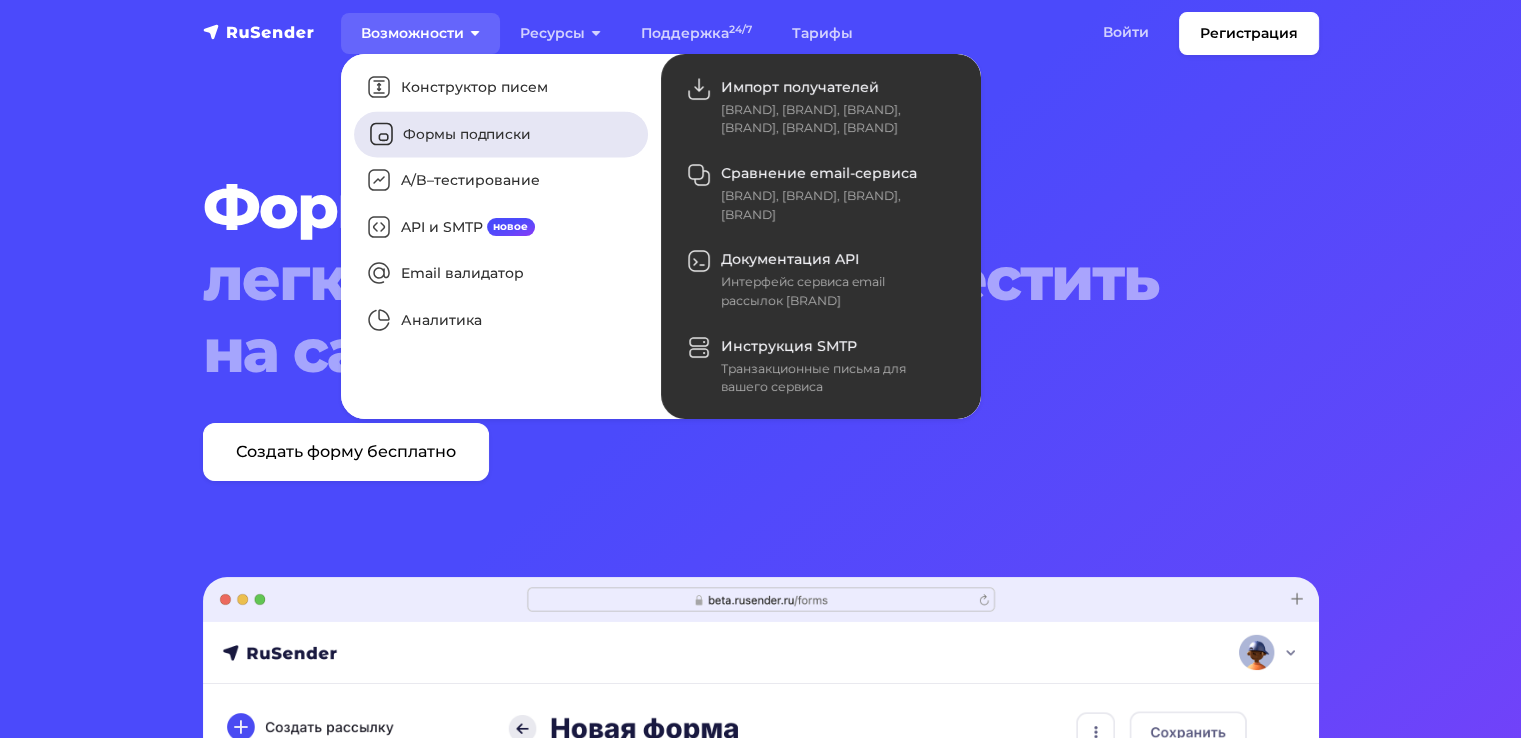 click on "Формы подписки" at bounding box center [501, 134] 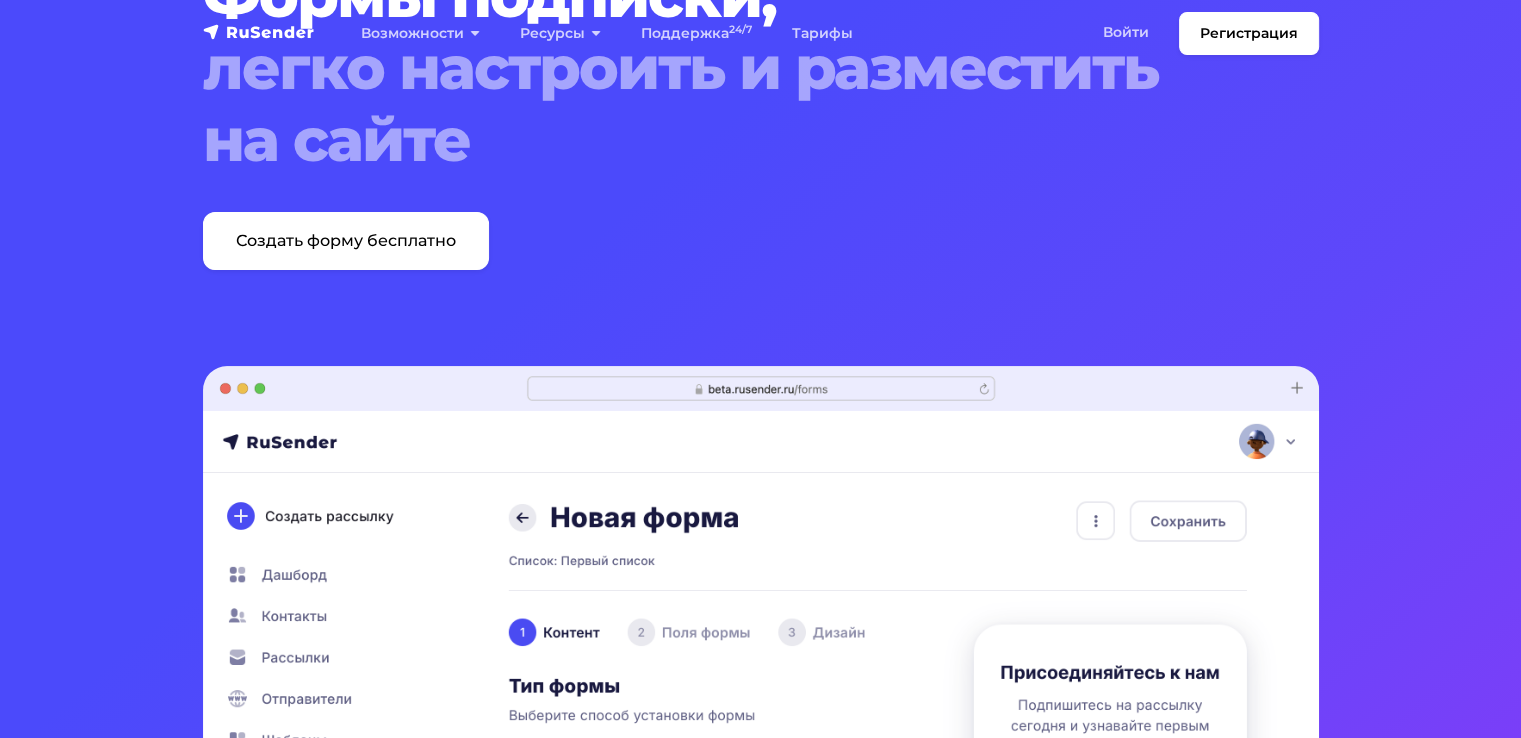 scroll, scrollTop: 0, scrollLeft: 0, axis: both 